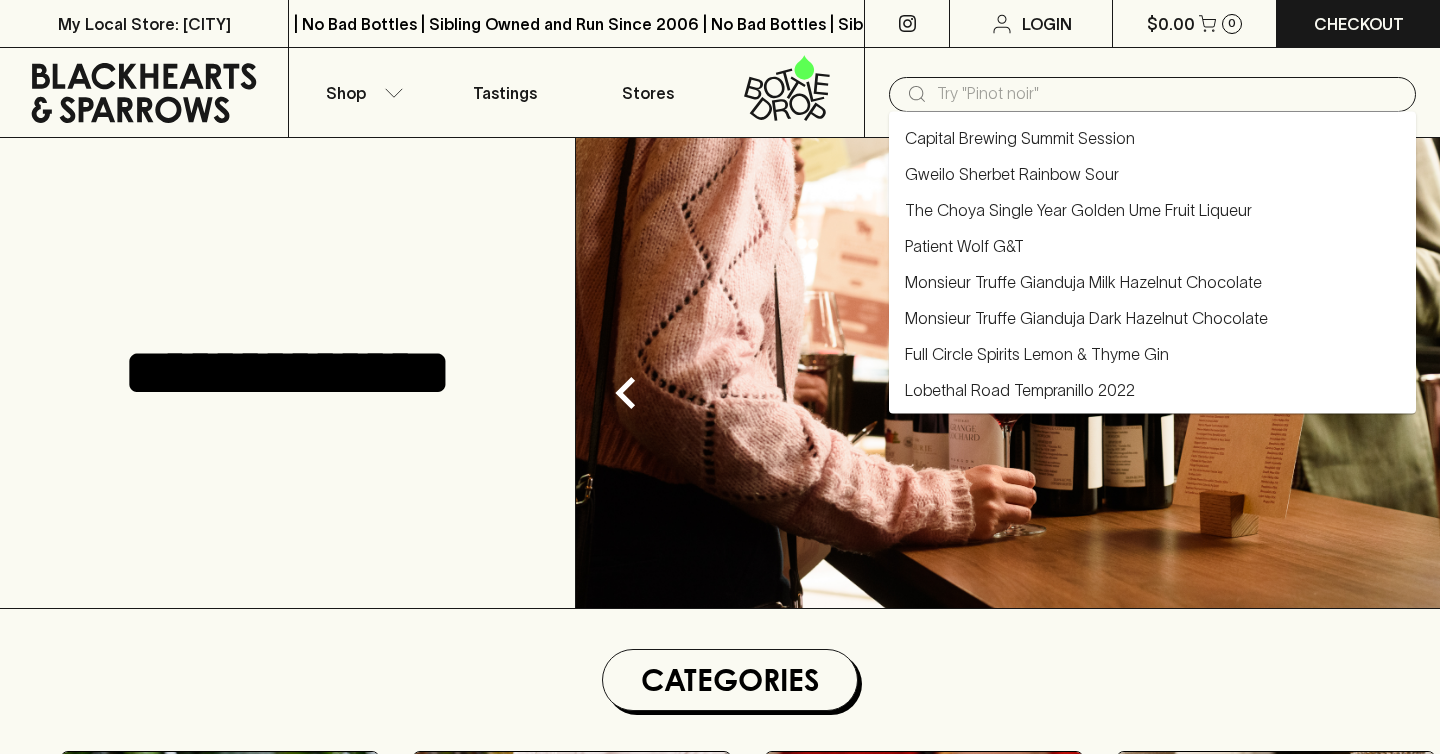 scroll, scrollTop: 0, scrollLeft: 0, axis: both 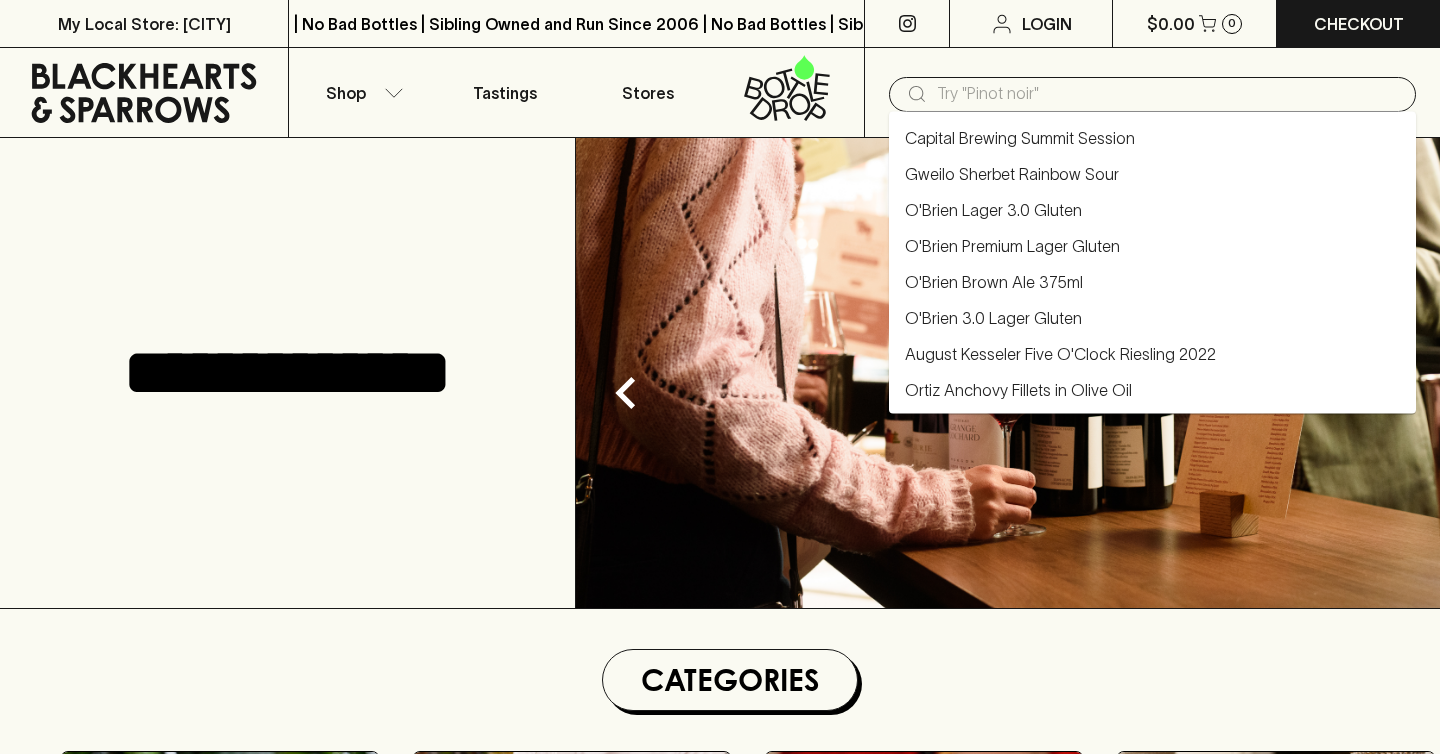 click at bounding box center [1168, 94] 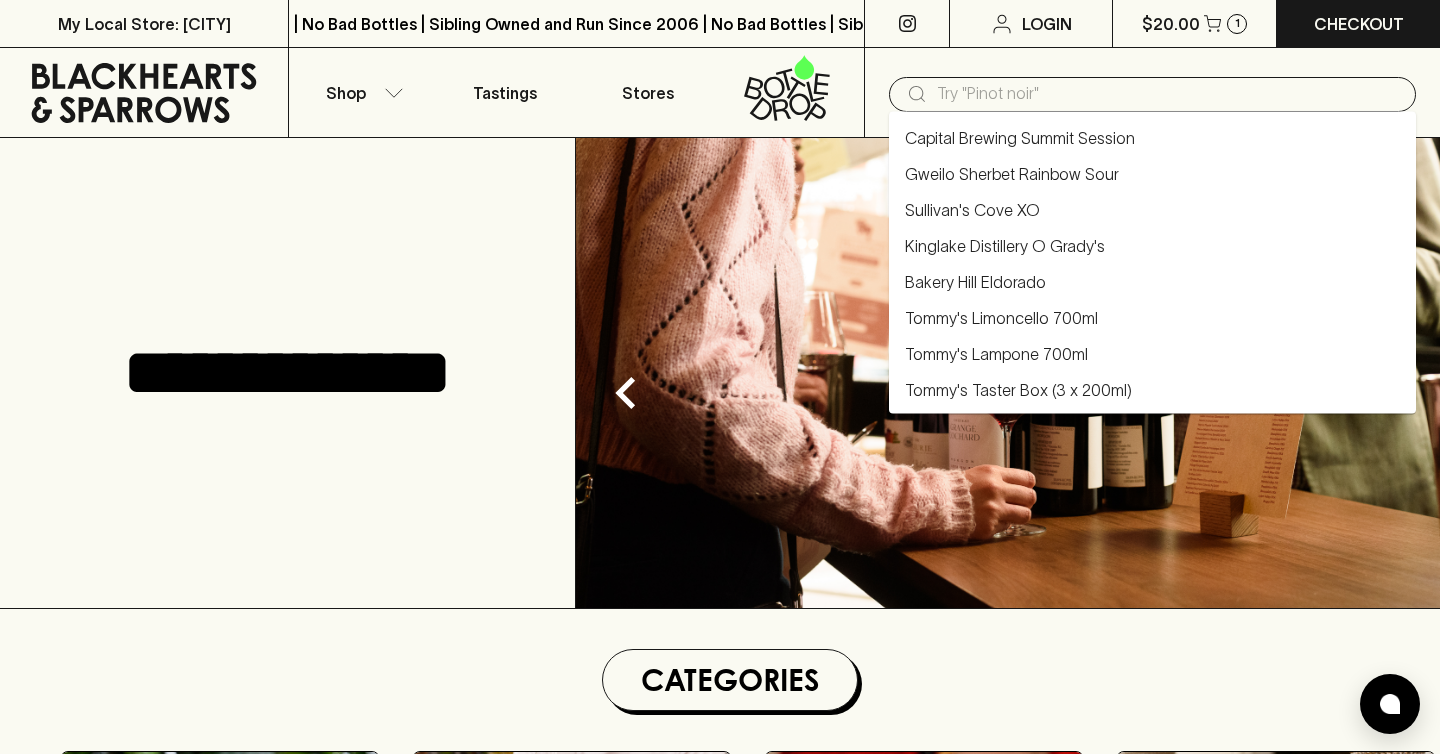 click at bounding box center (1168, 94) 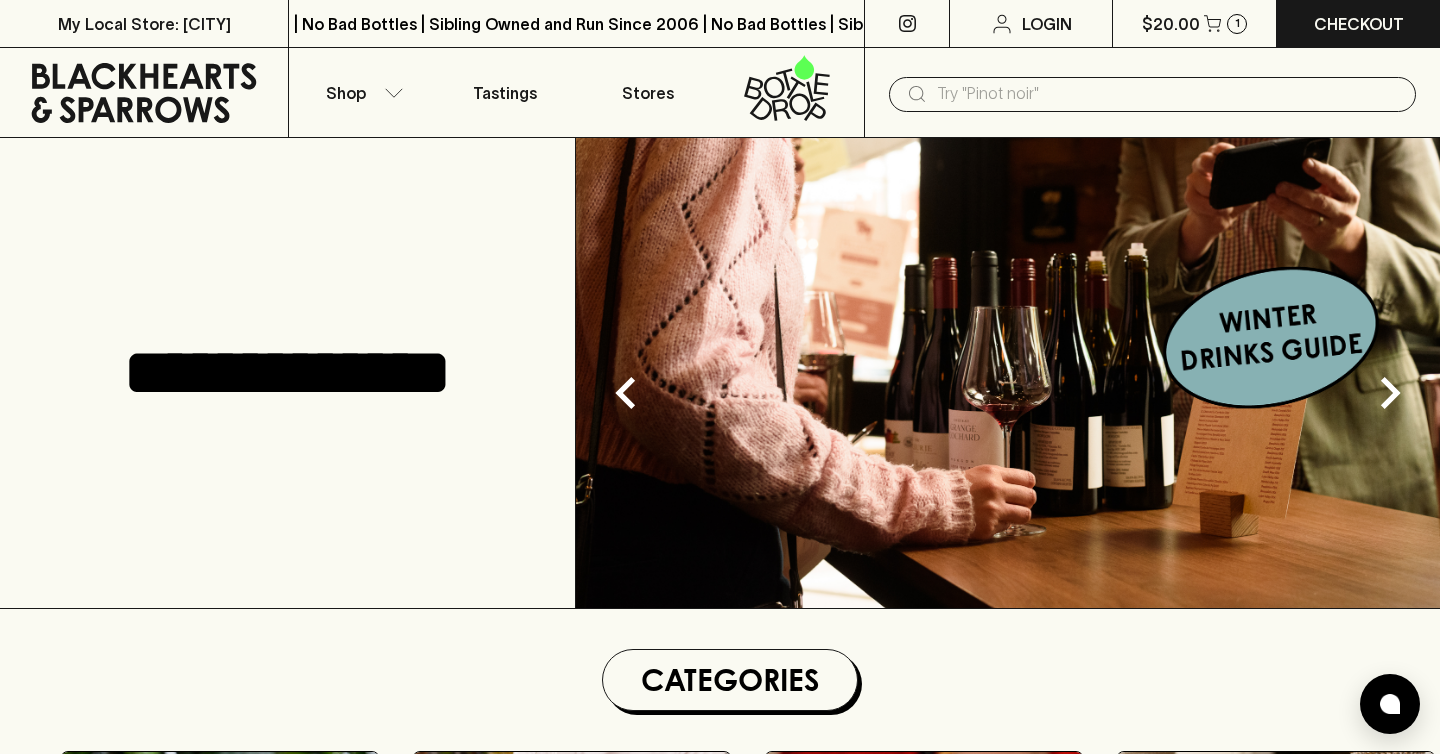 click at bounding box center [1168, 94] 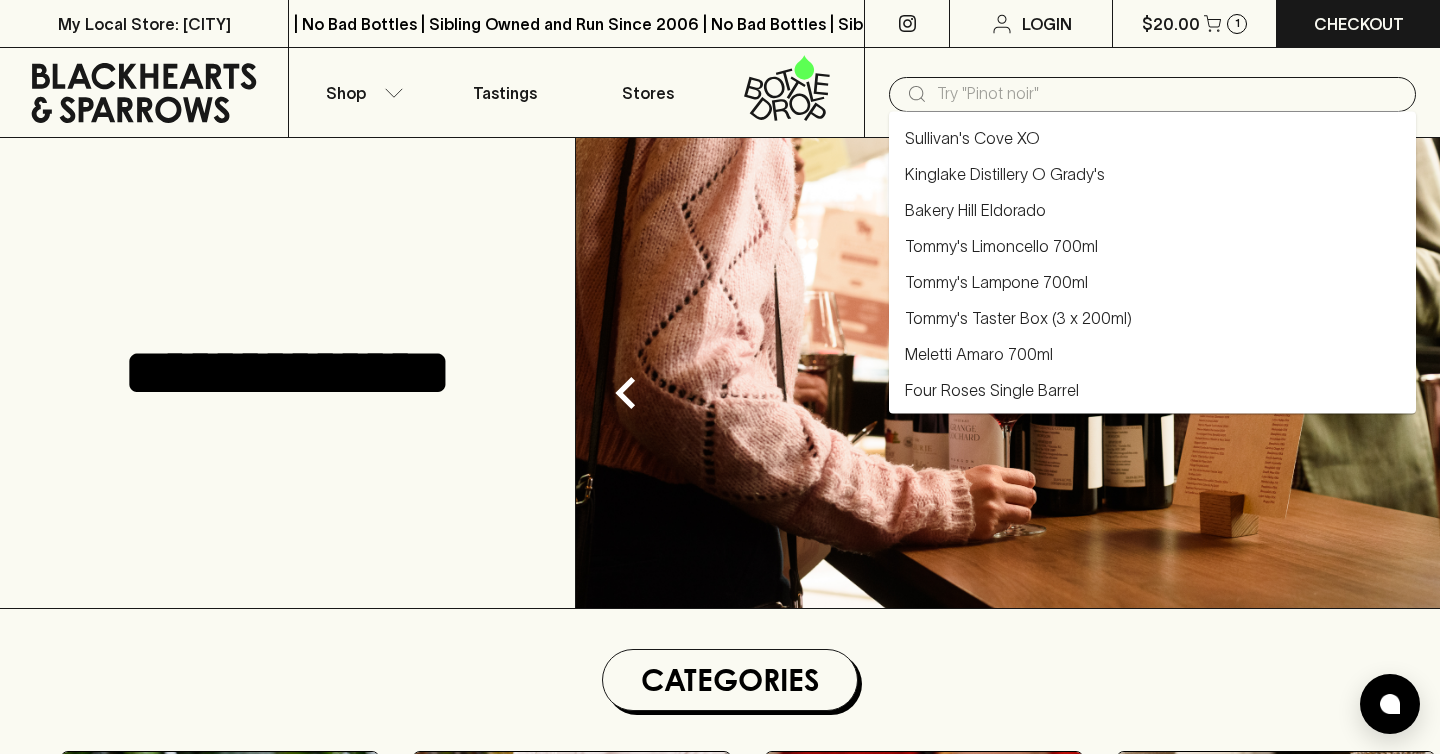 type 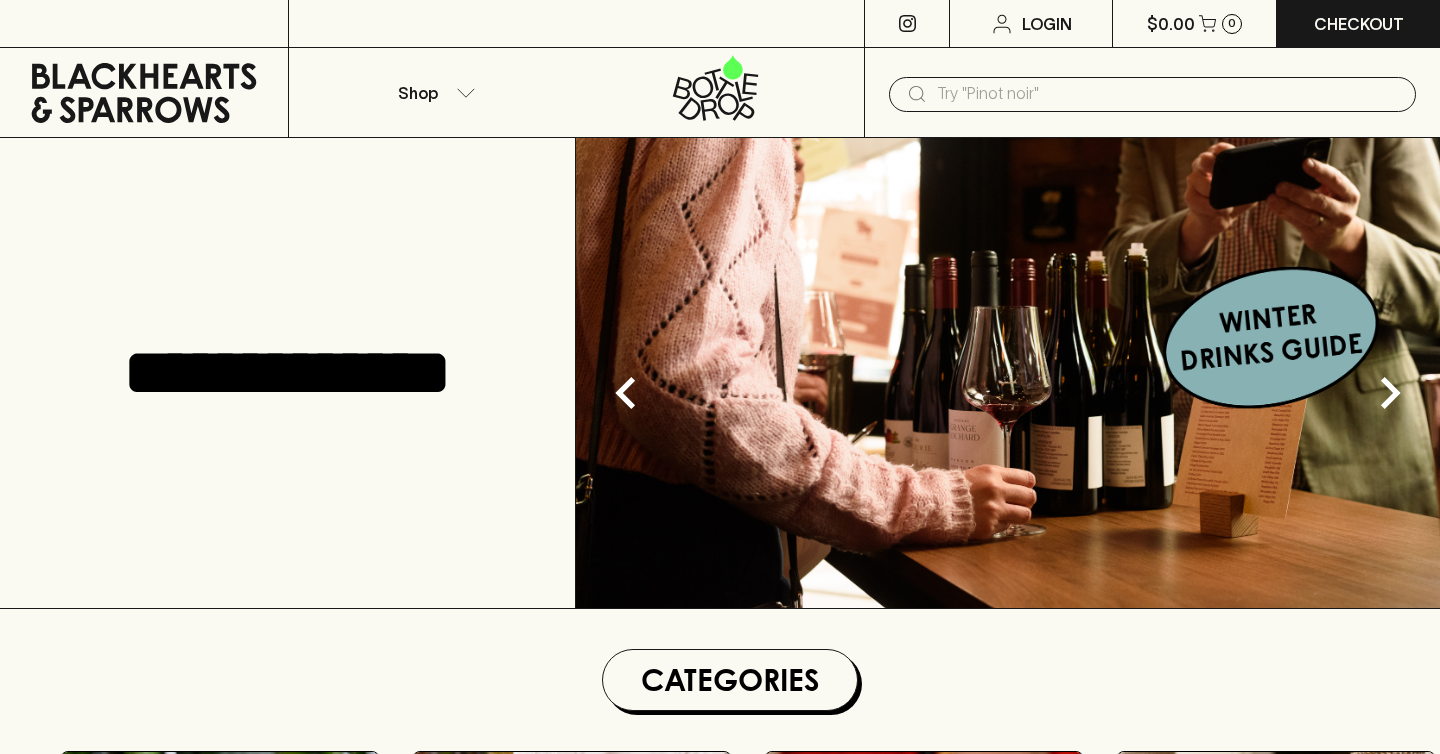 scroll, scrollTop: 0, scrollLeft: 0, axis: both 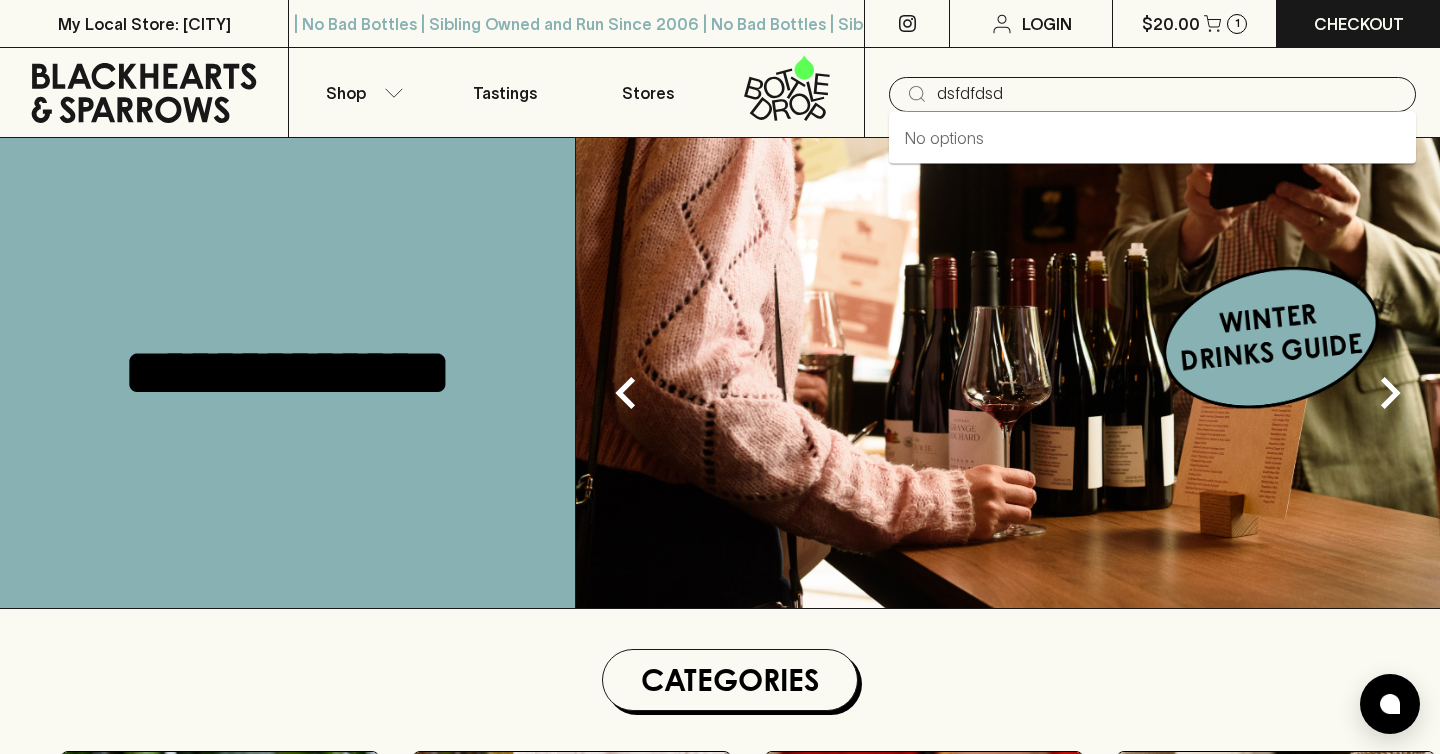 click on "dsfdfdsd" at bounding box center [1168, 94] 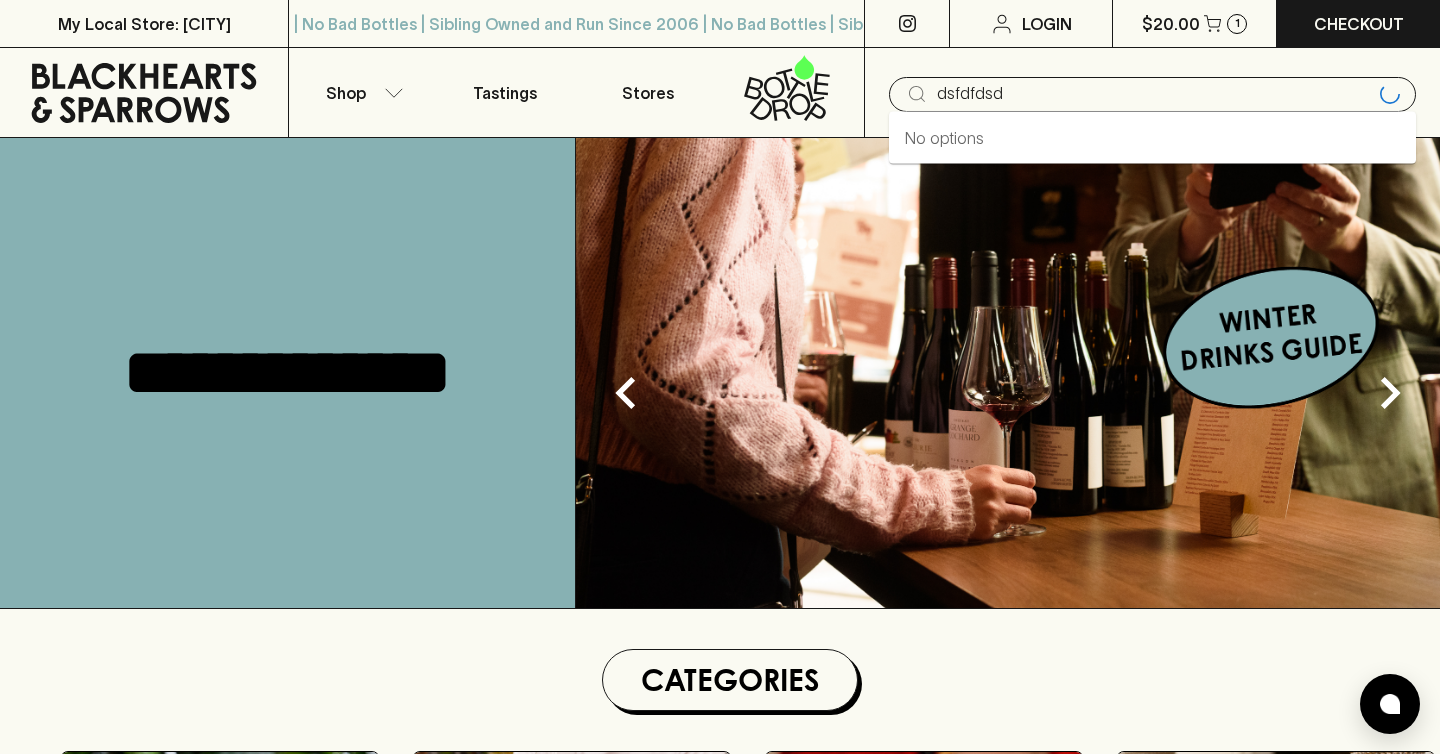 click on "dsfdfdsd" at bounding box center [1154, 94] 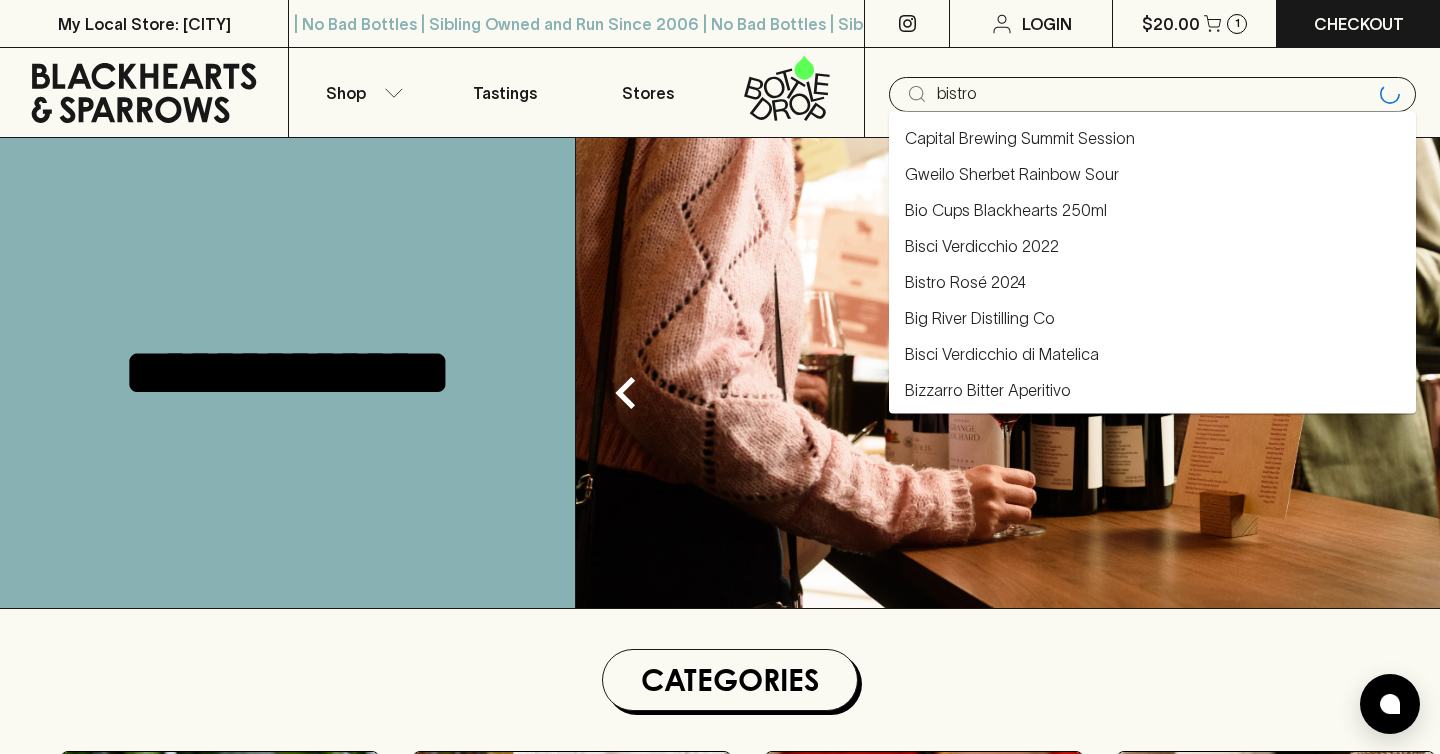 type on "bistro" 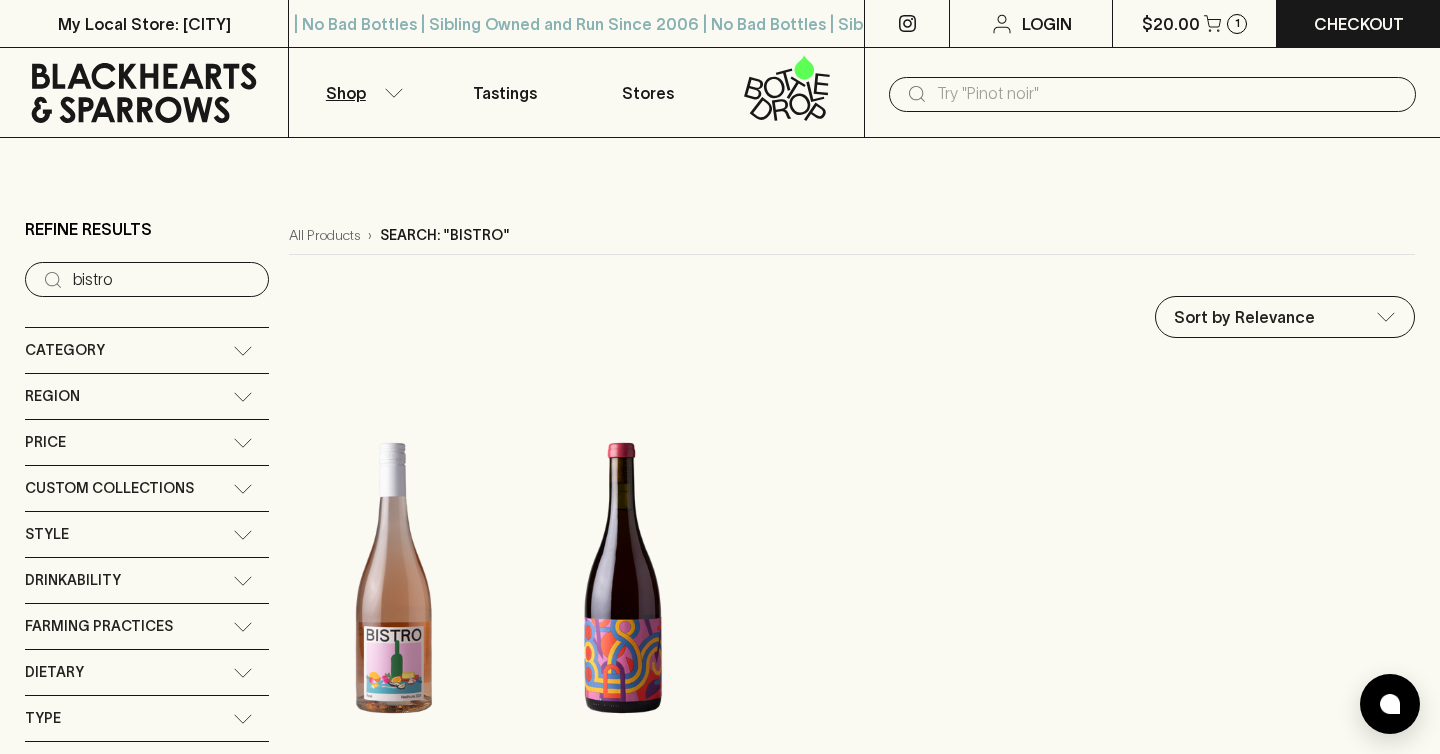 click at bounding box center [1168, 94] 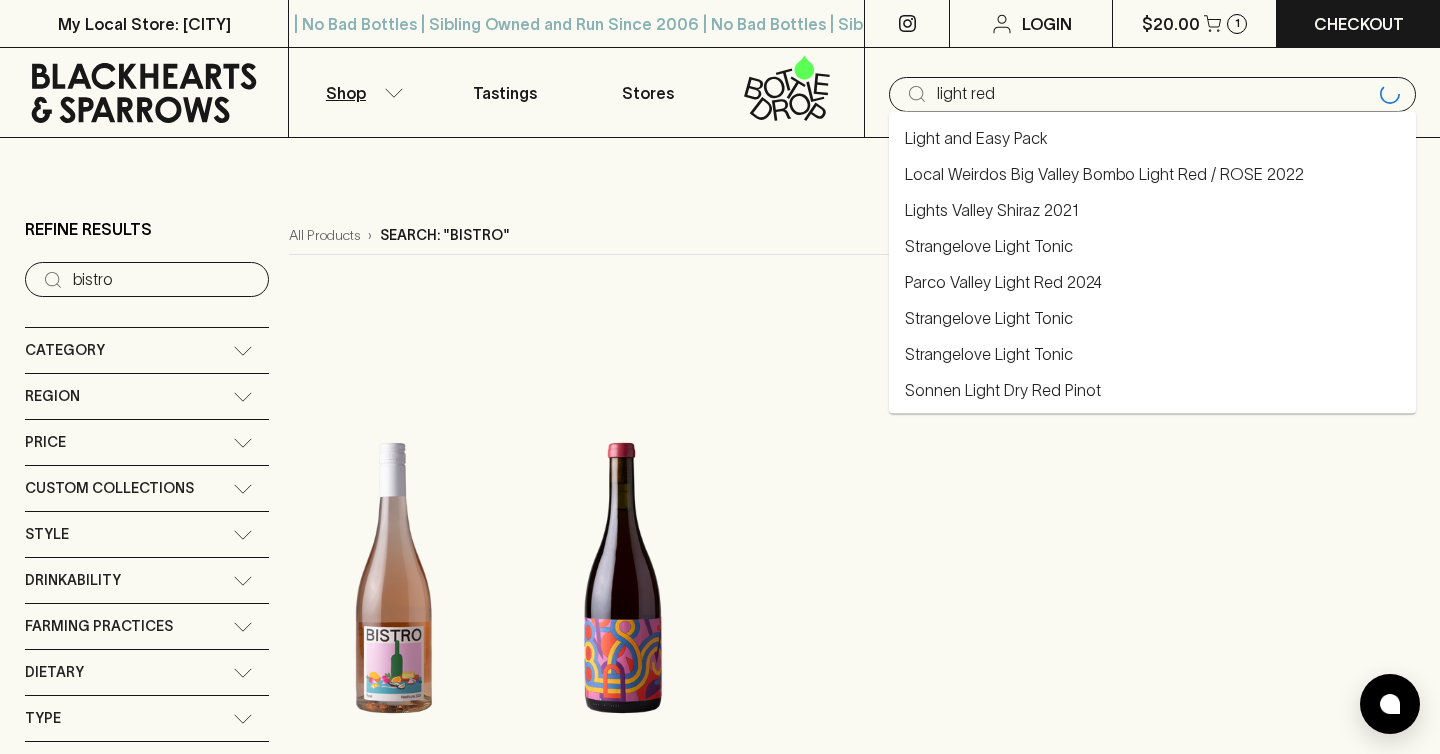 type on "light red" 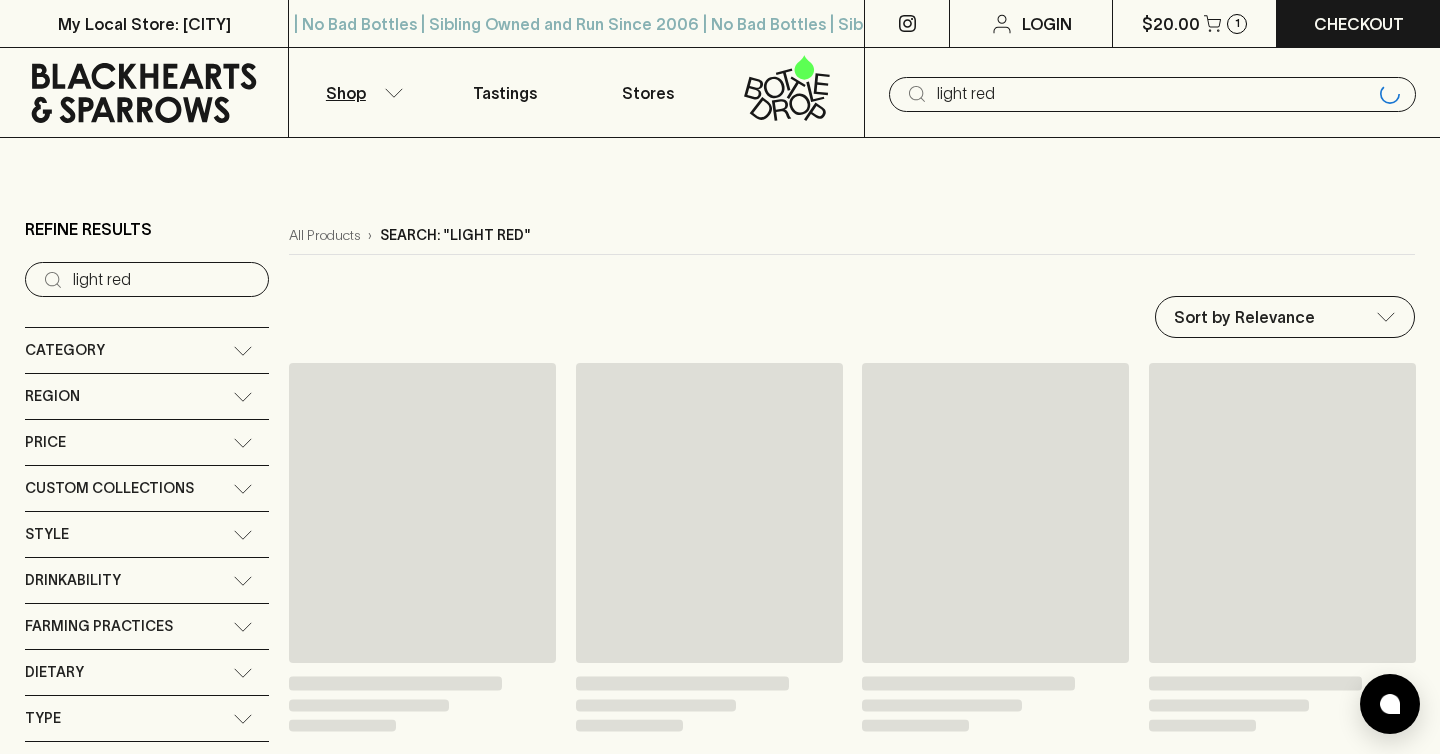 type on "light red" 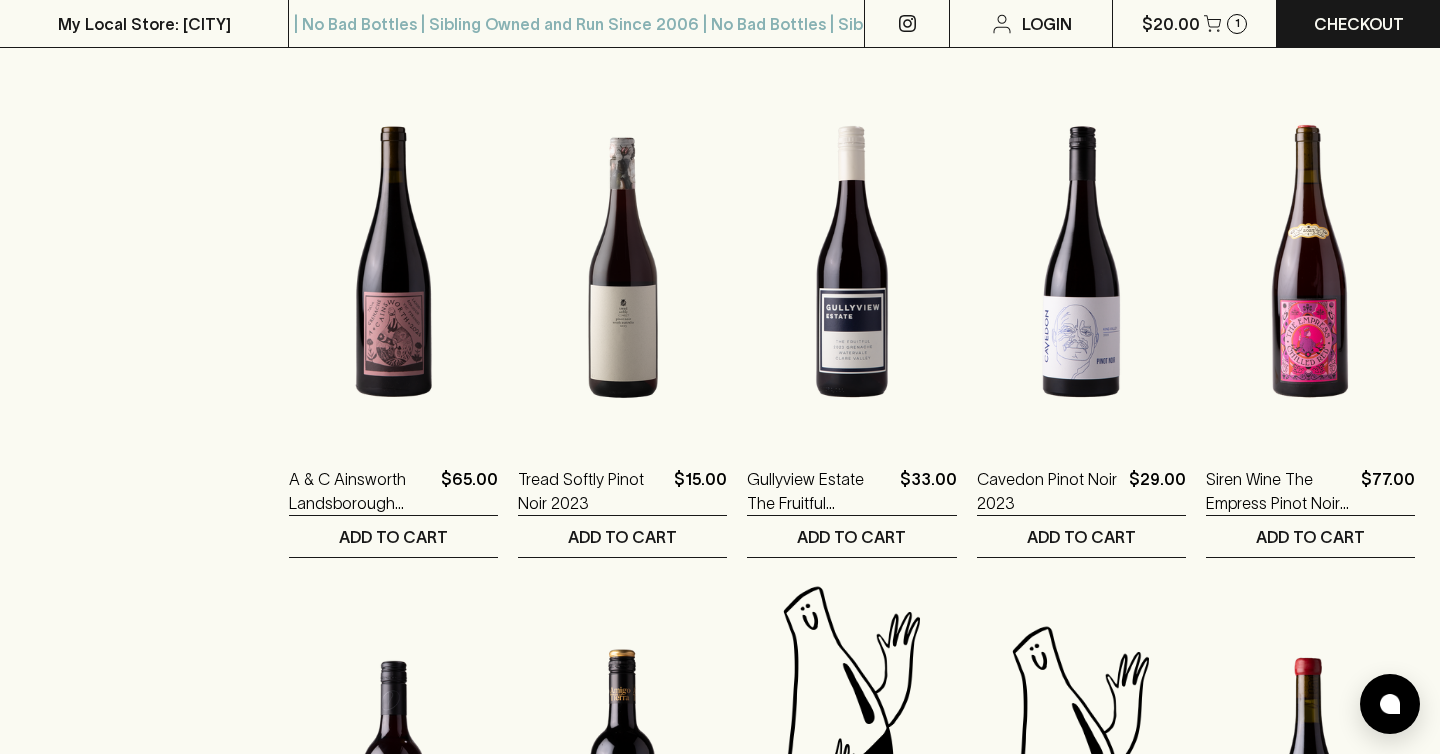 scroll, scrollTop: 0, scrollLeft: 0, axis: both 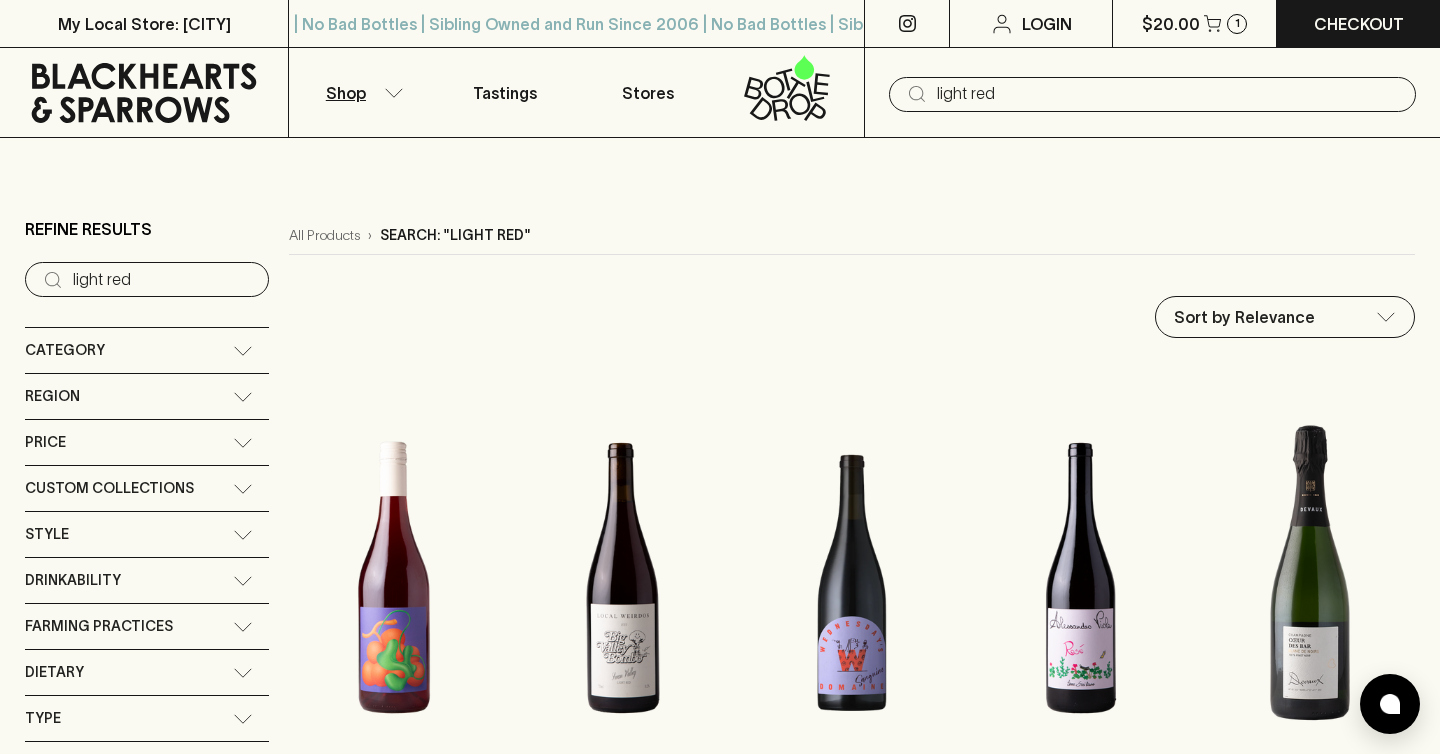 type 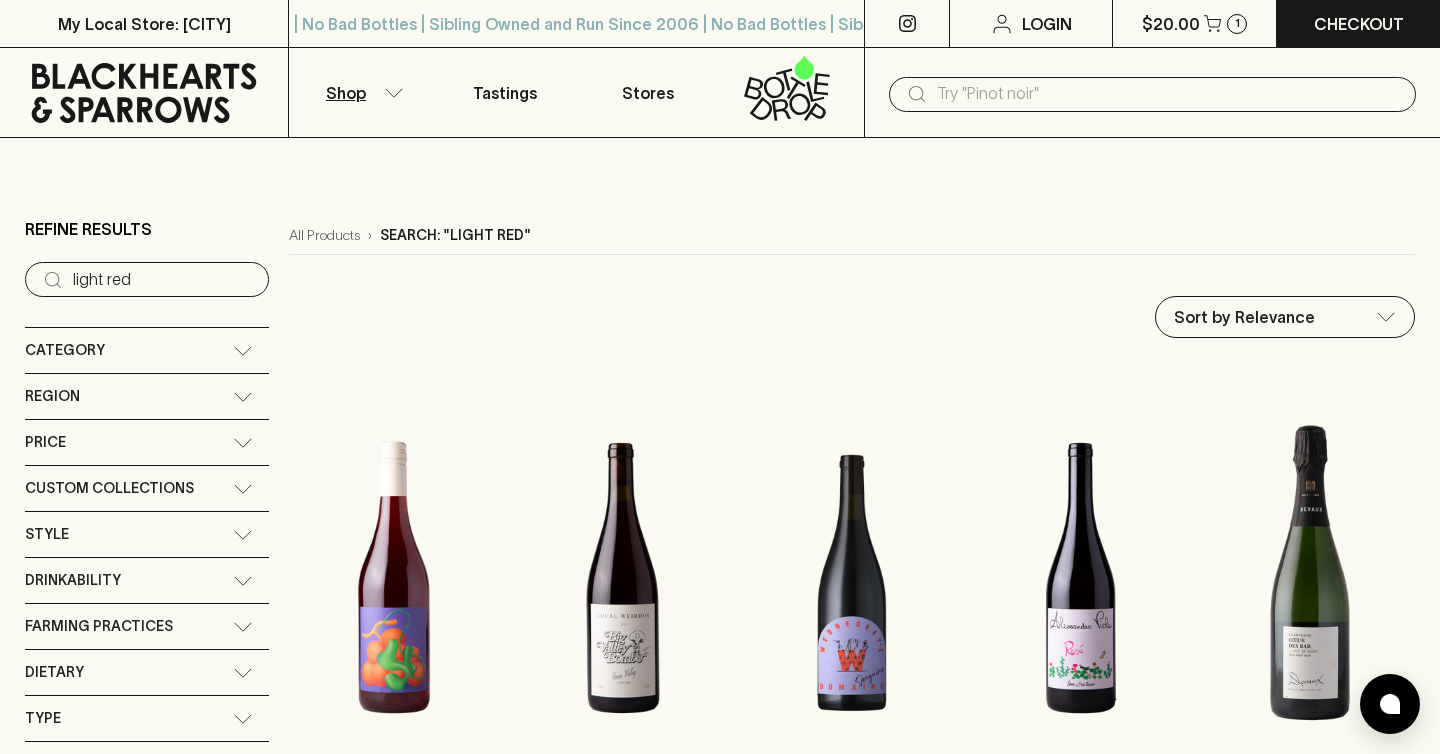 click on "Shop" at bounding box center [361, 92] 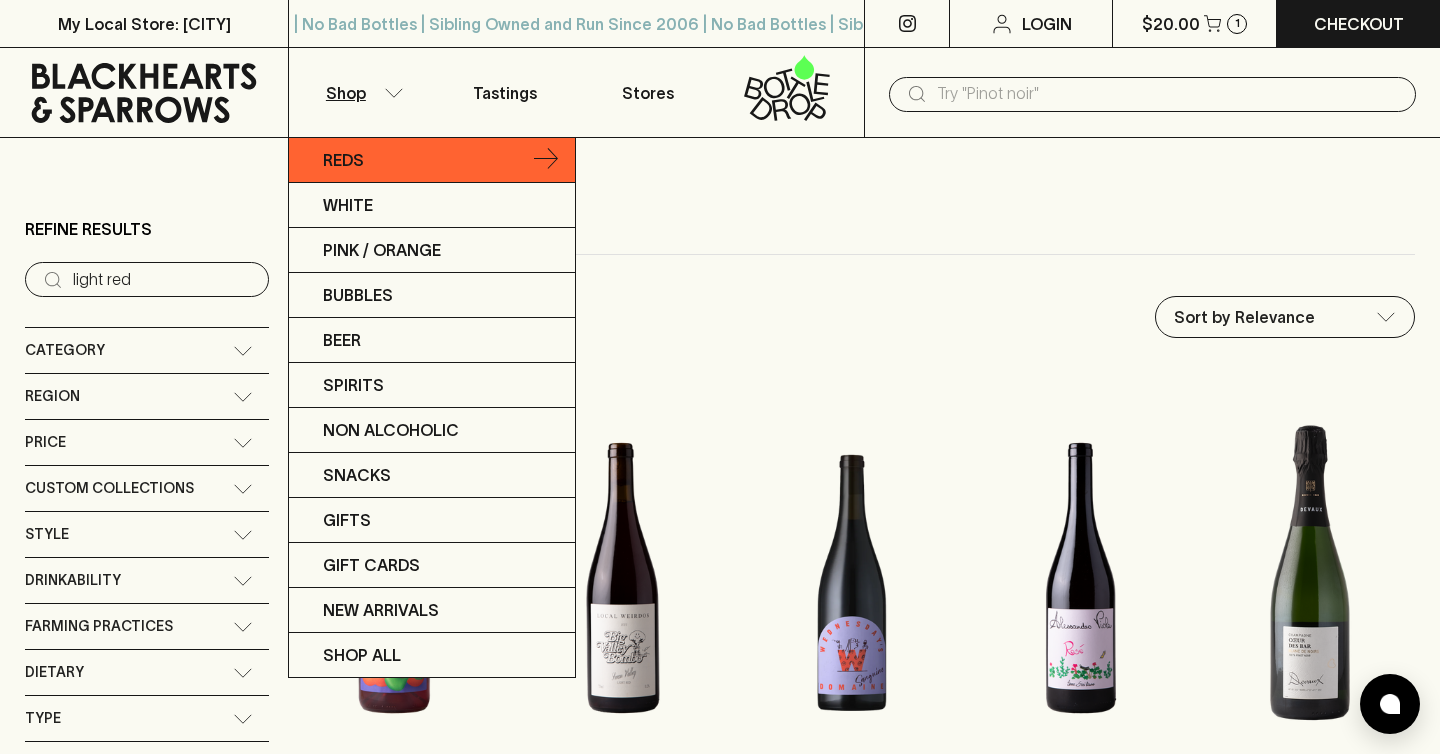 click on "Reds" at bounding box center (432, 160) 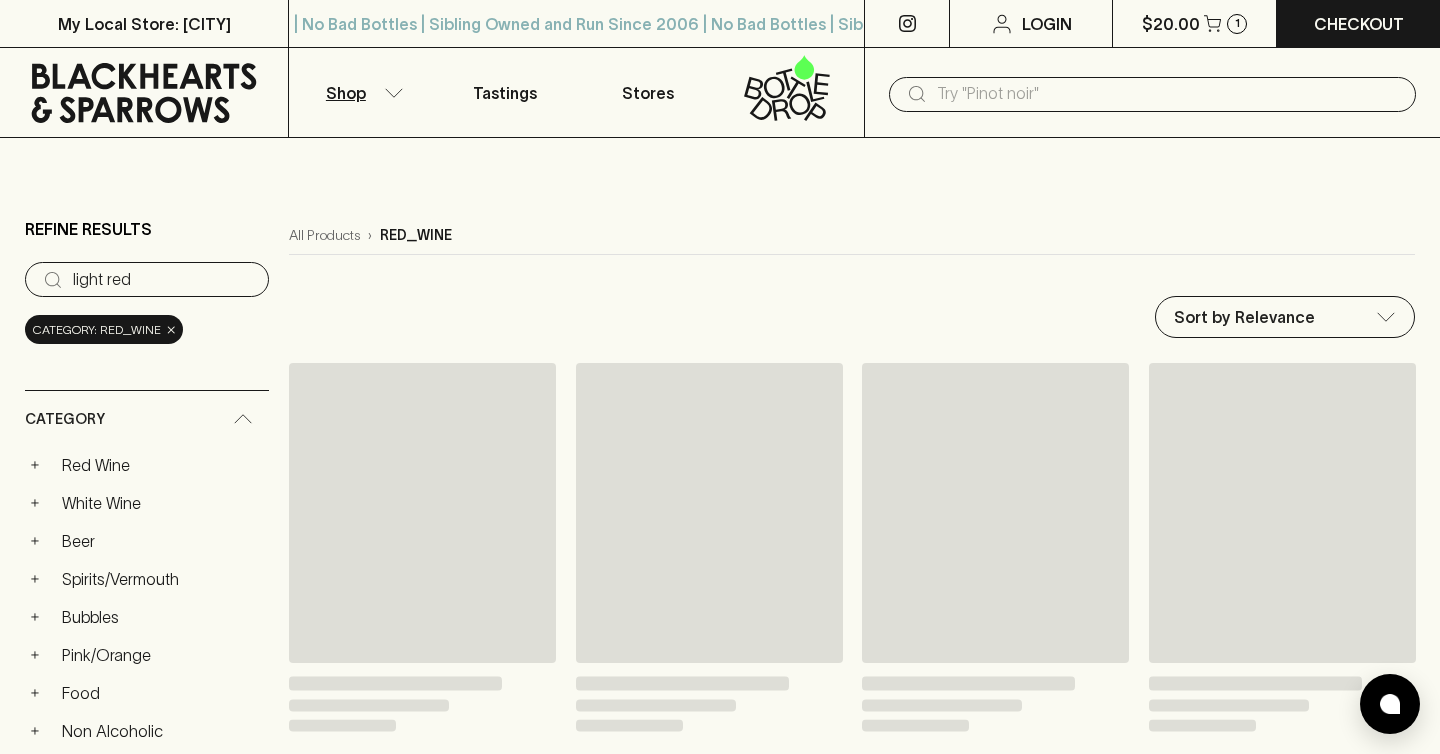 type 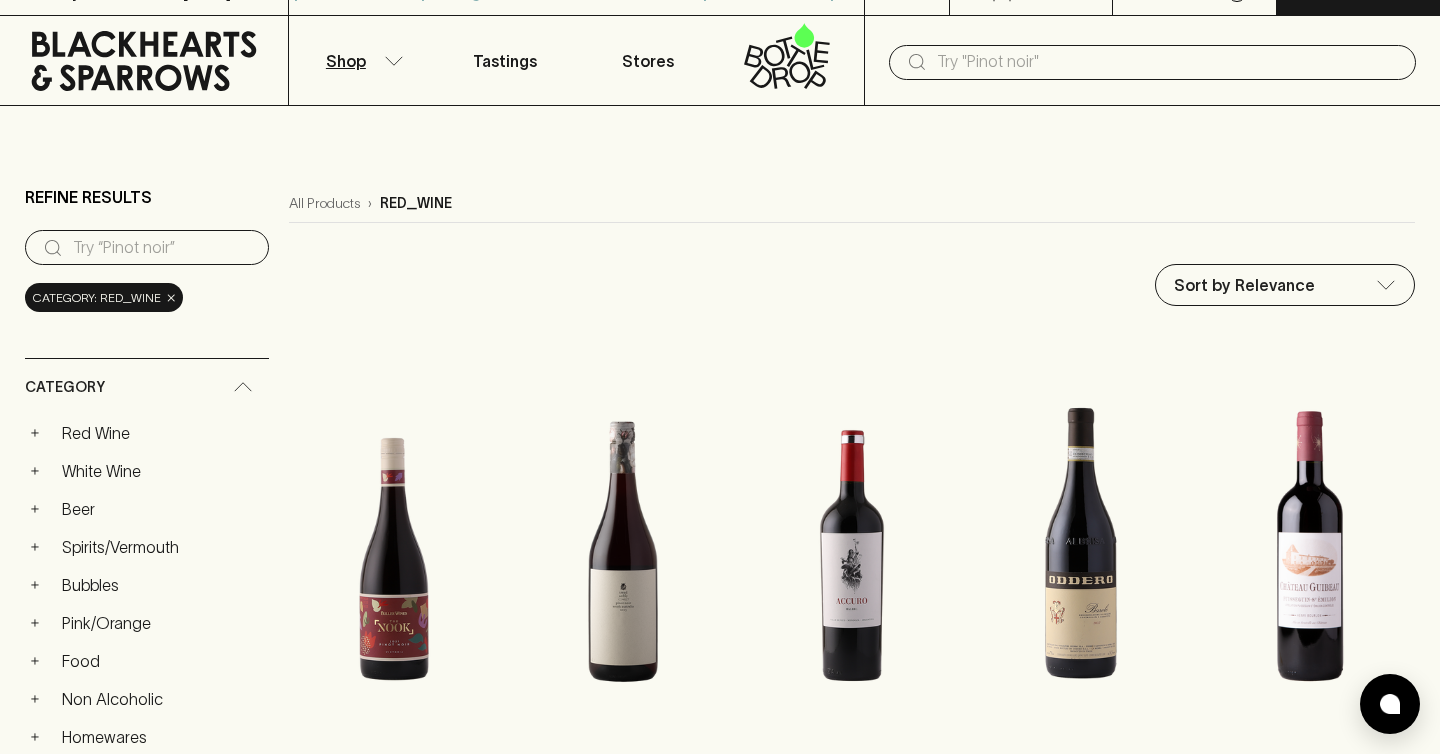 scroll, scrollTop: 0, scrollLeft: 0, axis: both 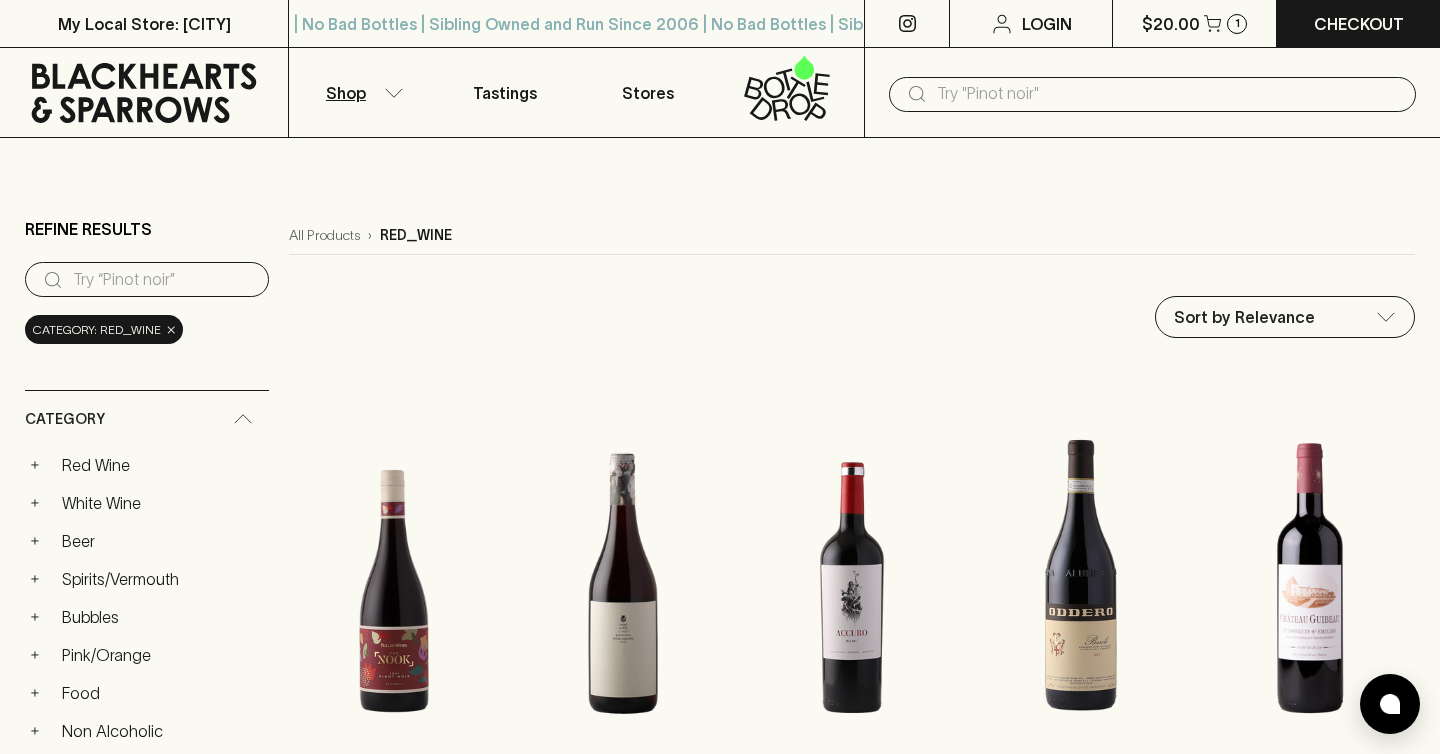 click at bounding box center (1168, 94) 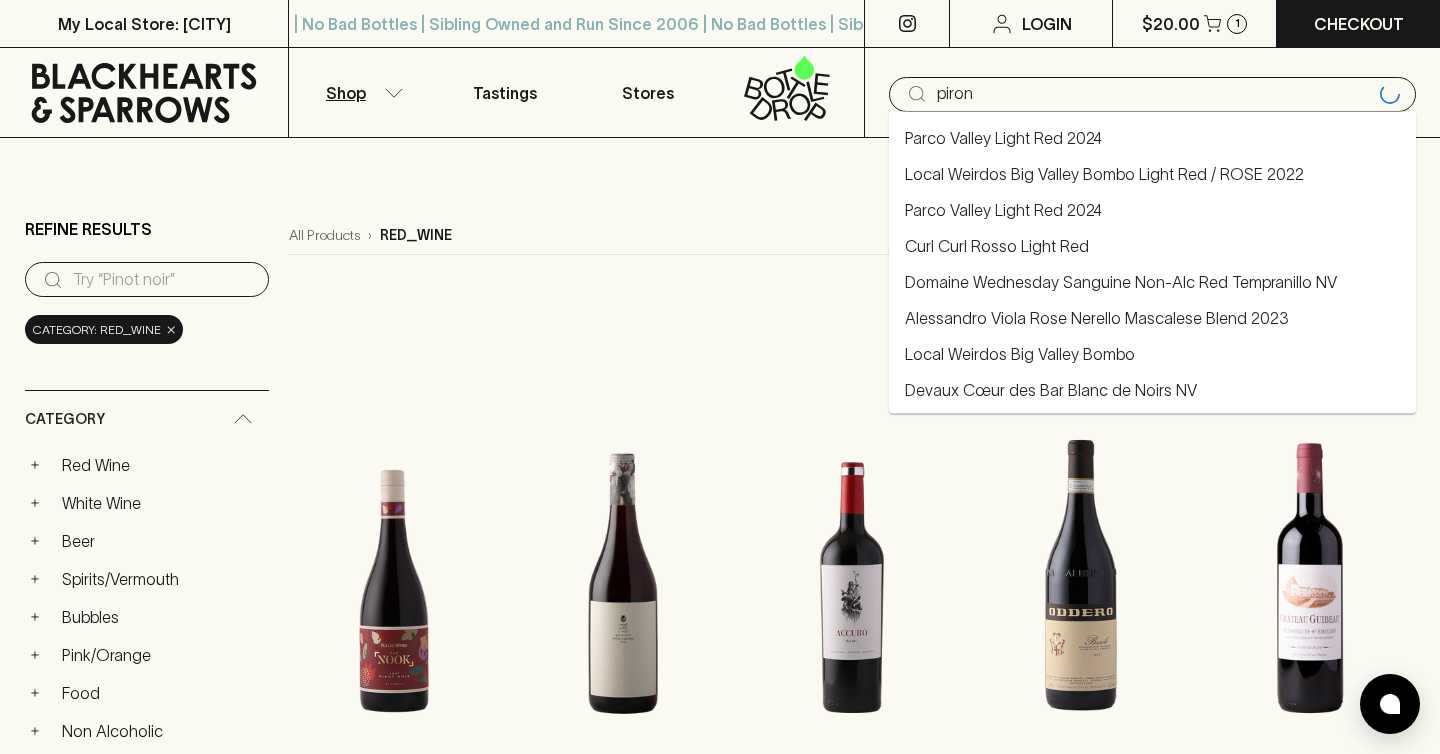 type on "piron" 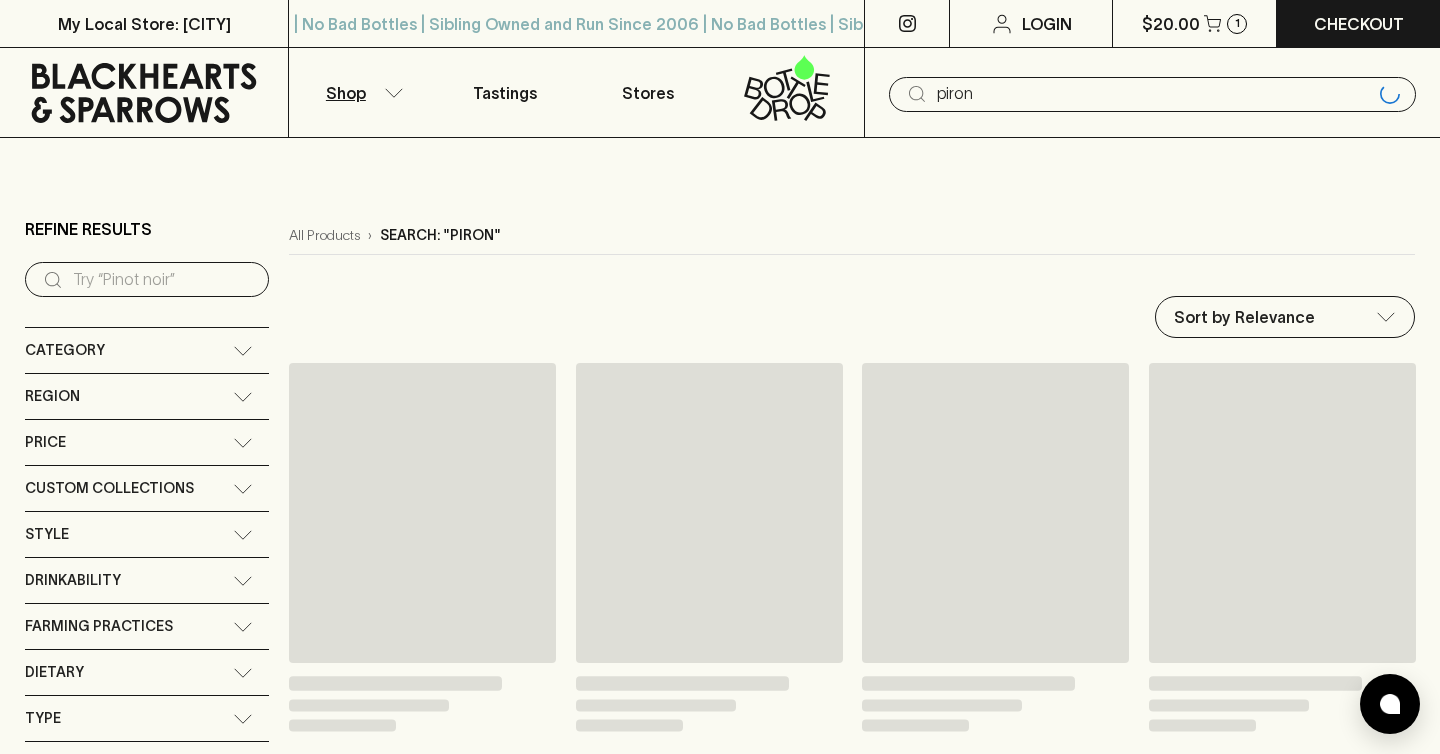 type on "piron" 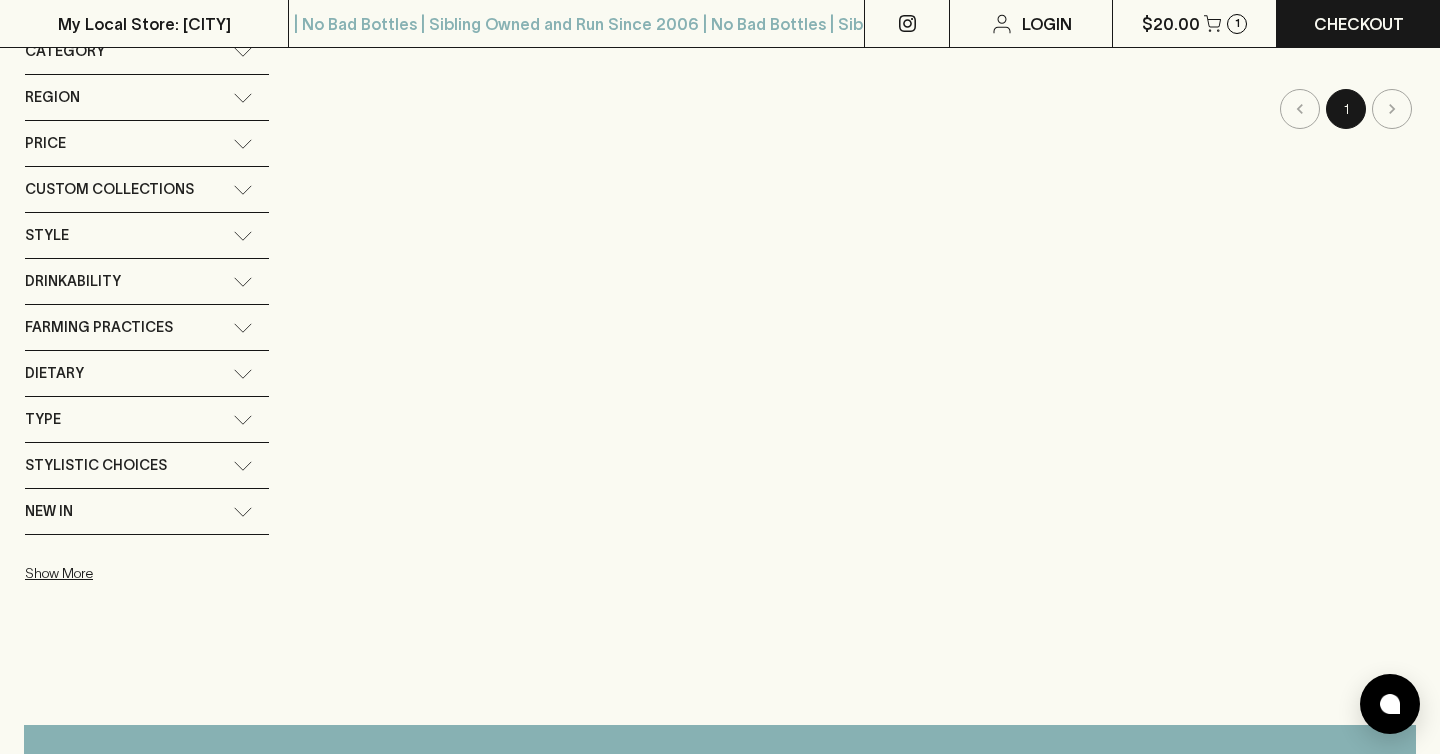 scroll, scrollTop: 0, scrollLeft: 0, axis: both 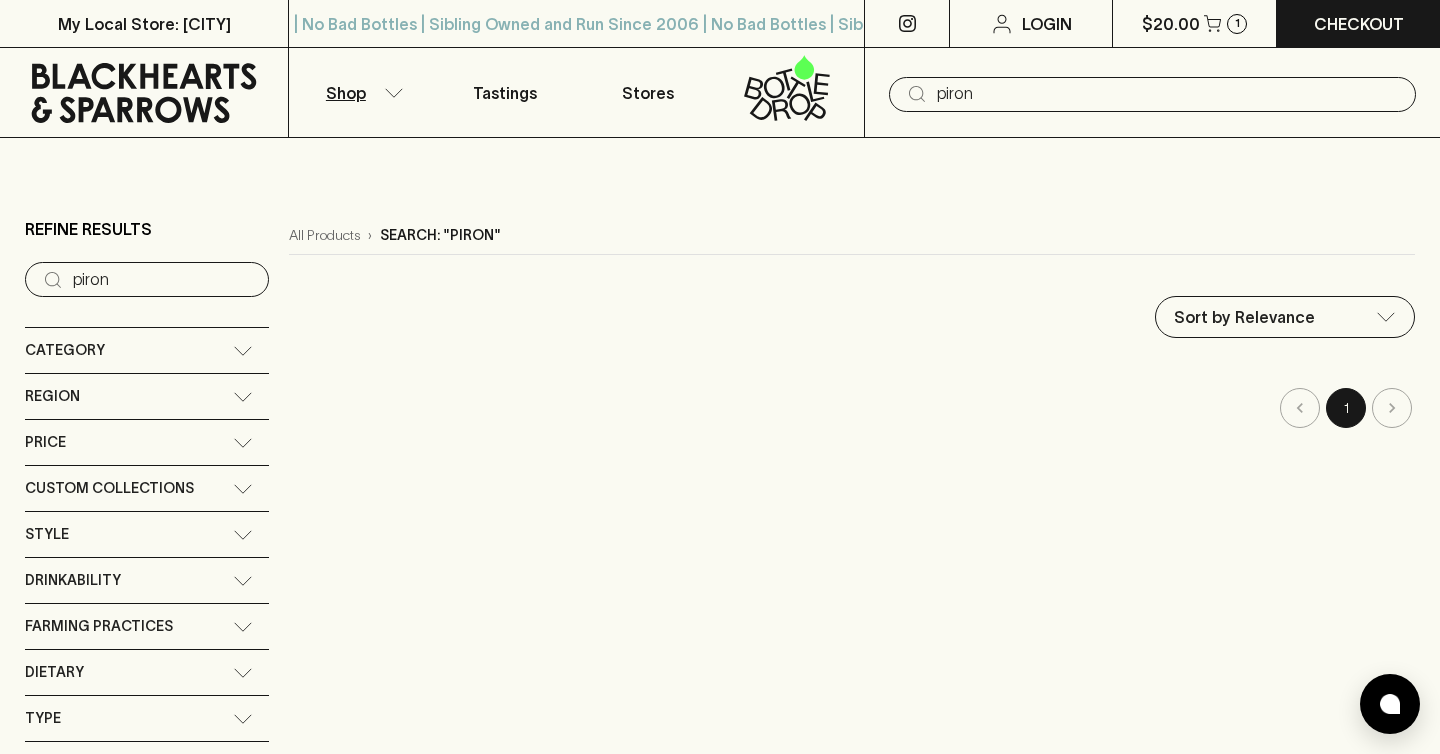 click on "piron" at bounding box center (1168, 94) 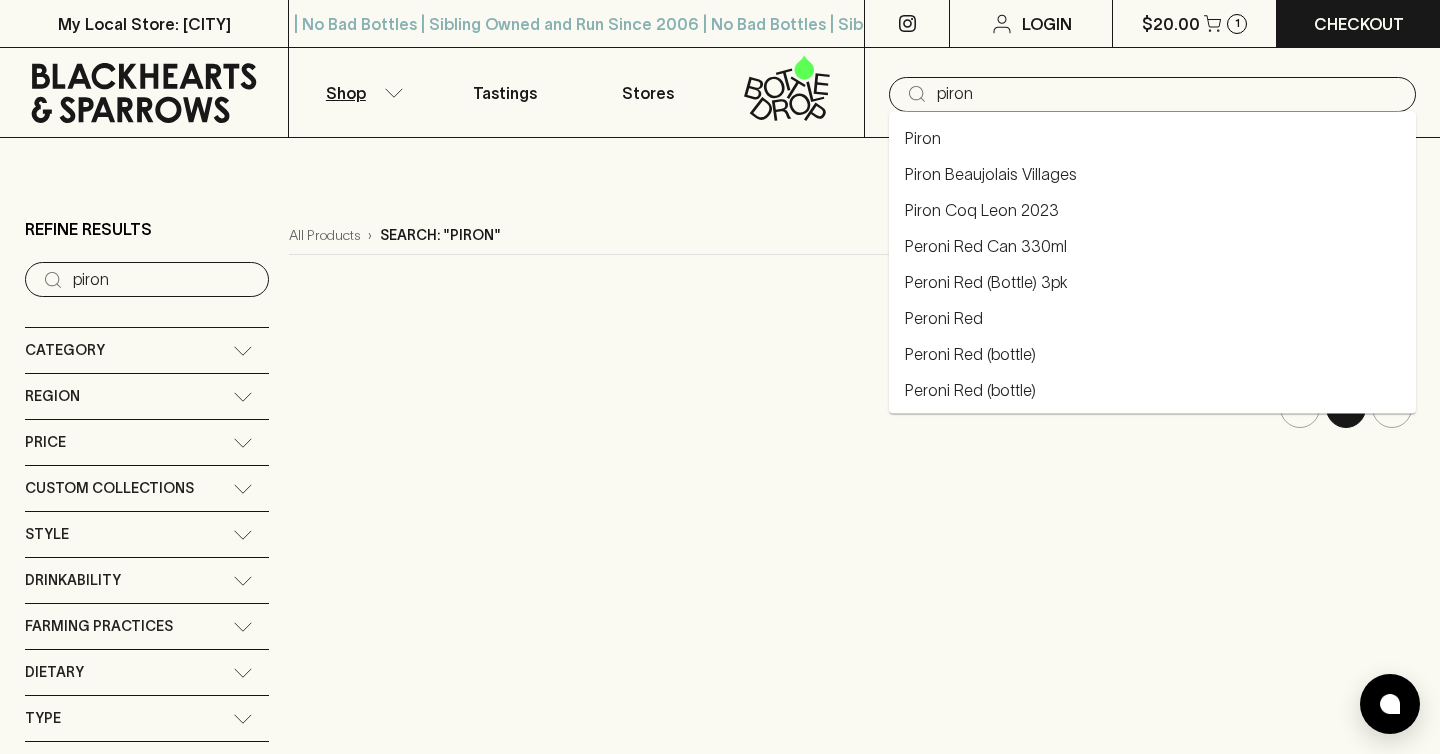 click on "piron" at bounding box center (1168, 94) 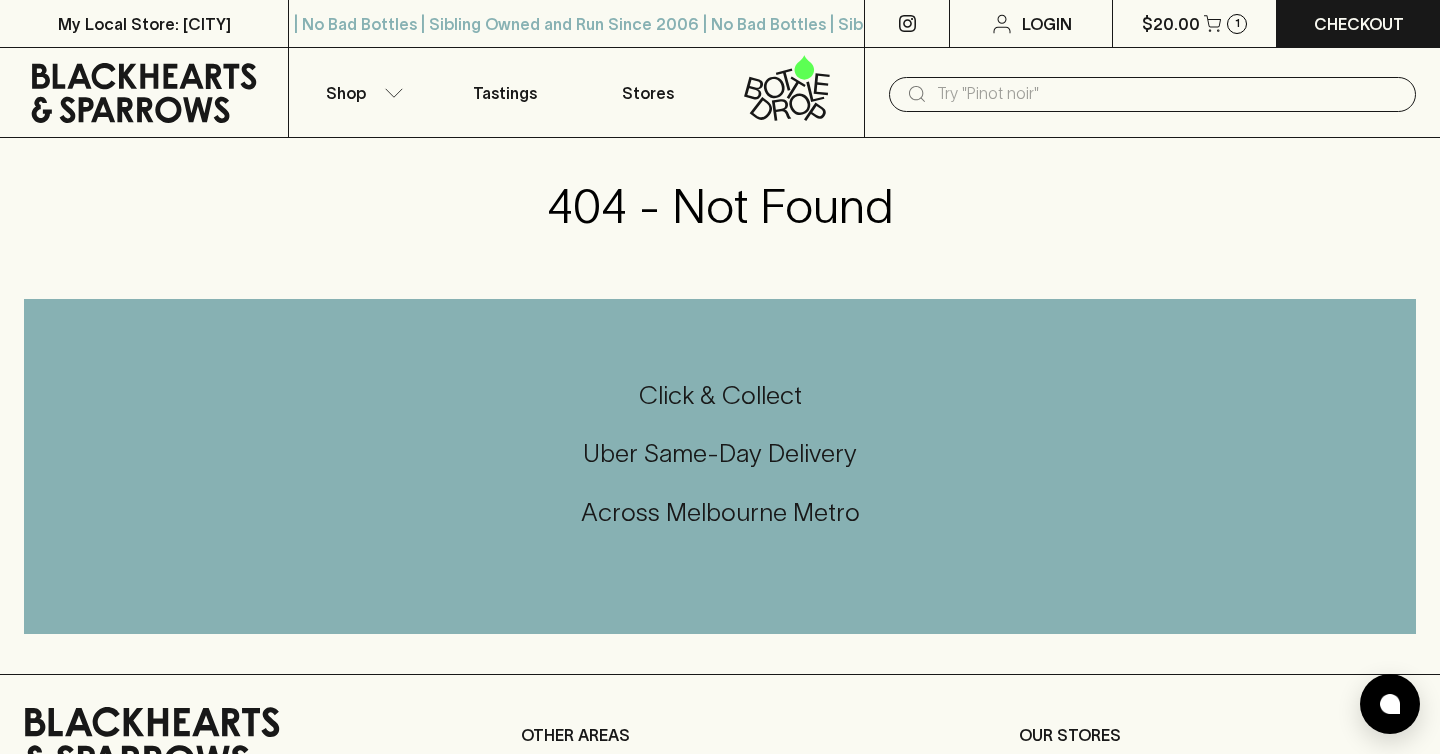 click 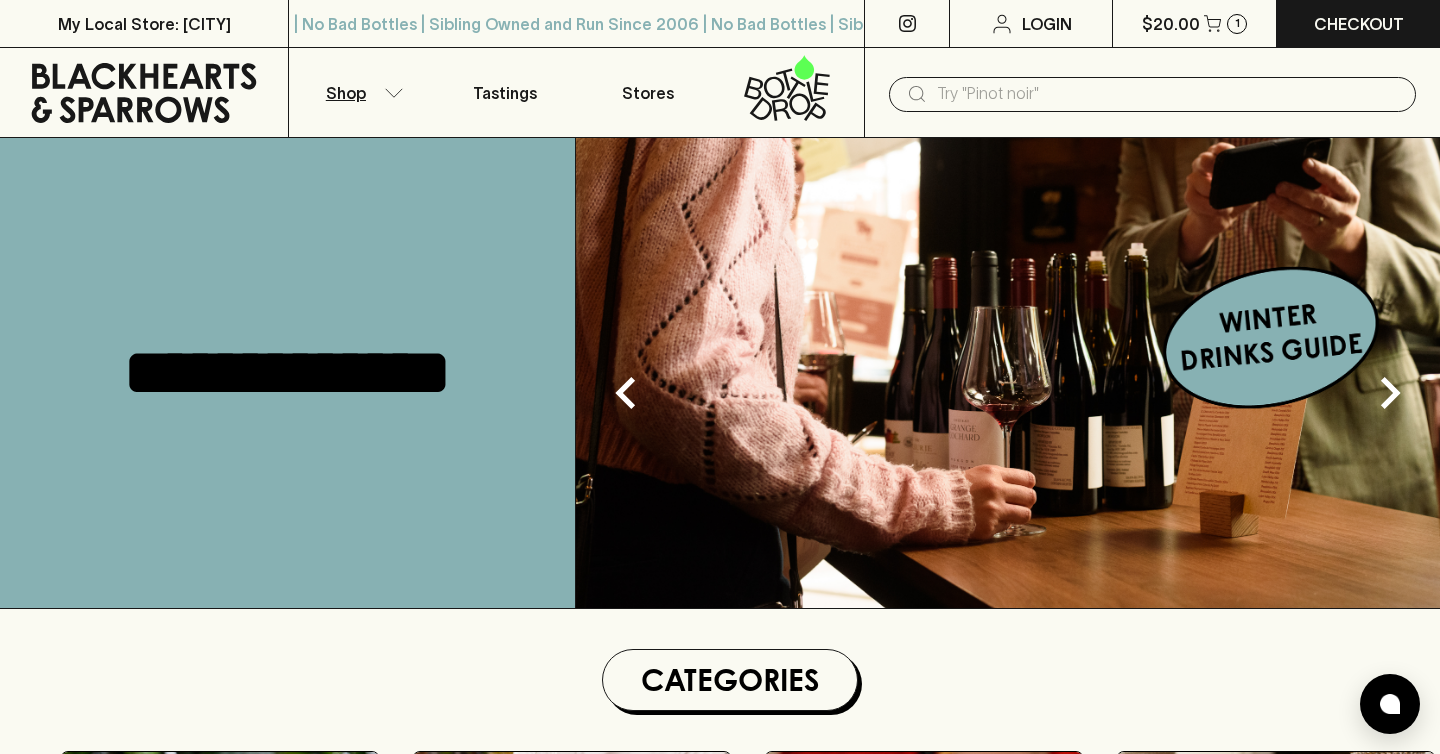 click on "Shop" at bounding box center [361, 92] 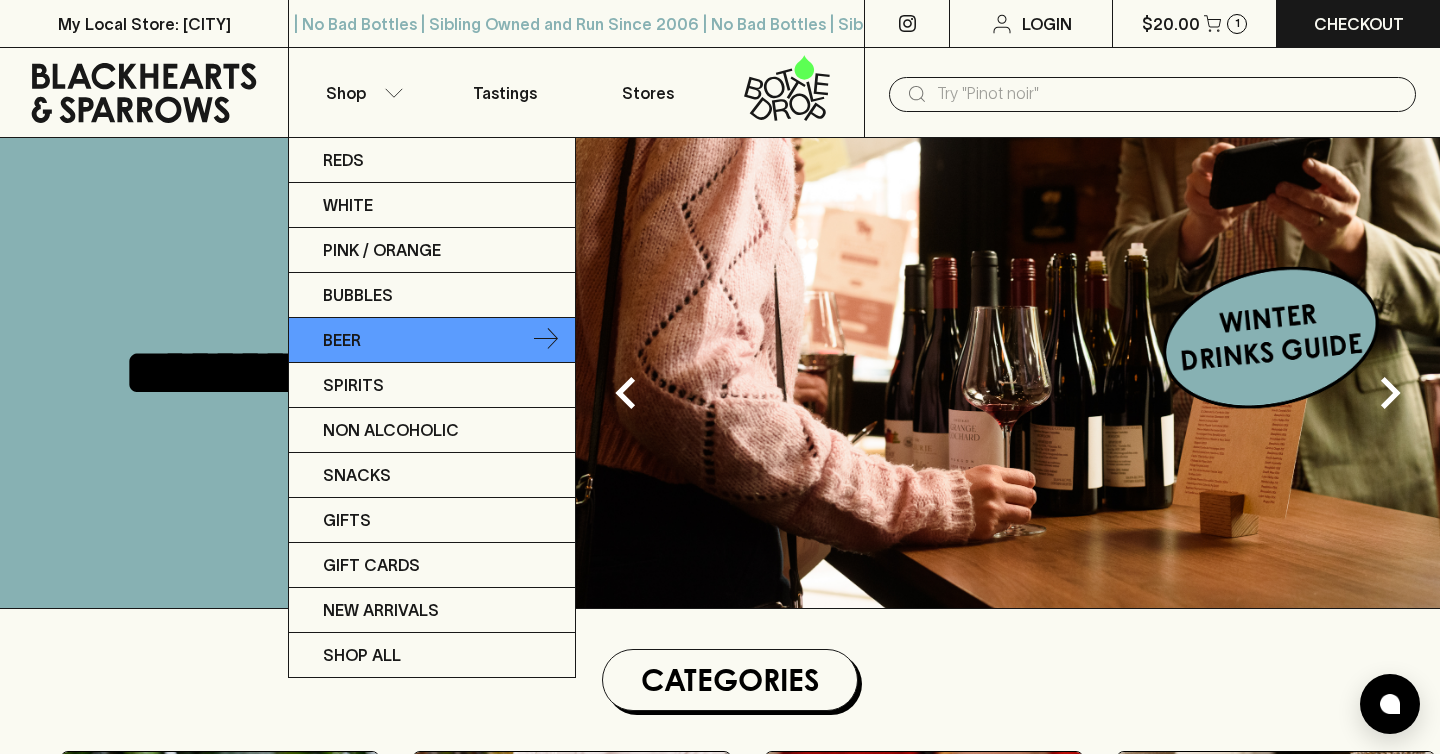 click on "Beer" at bounding box center (432, 340) 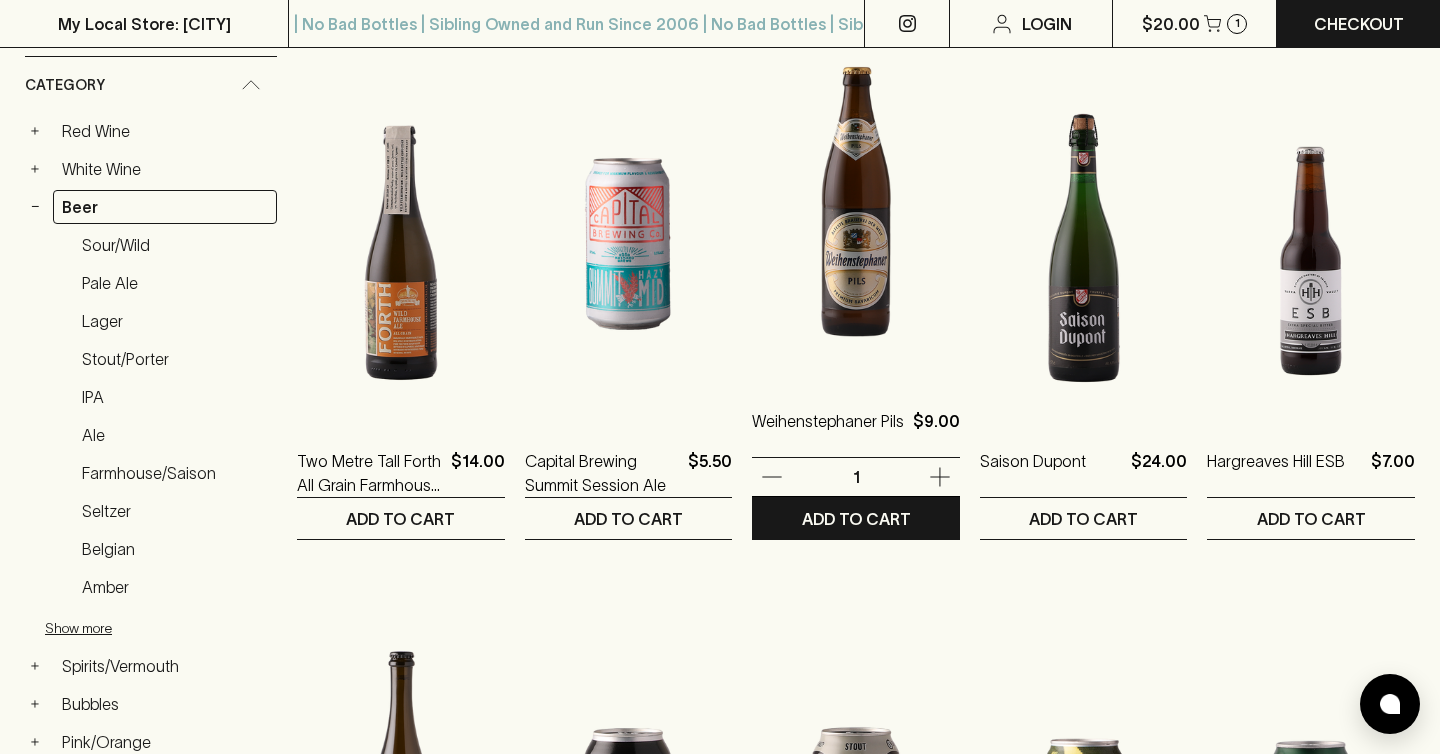 scroll, scrollTop: 72, scrollLeft: 0, axis: vertical 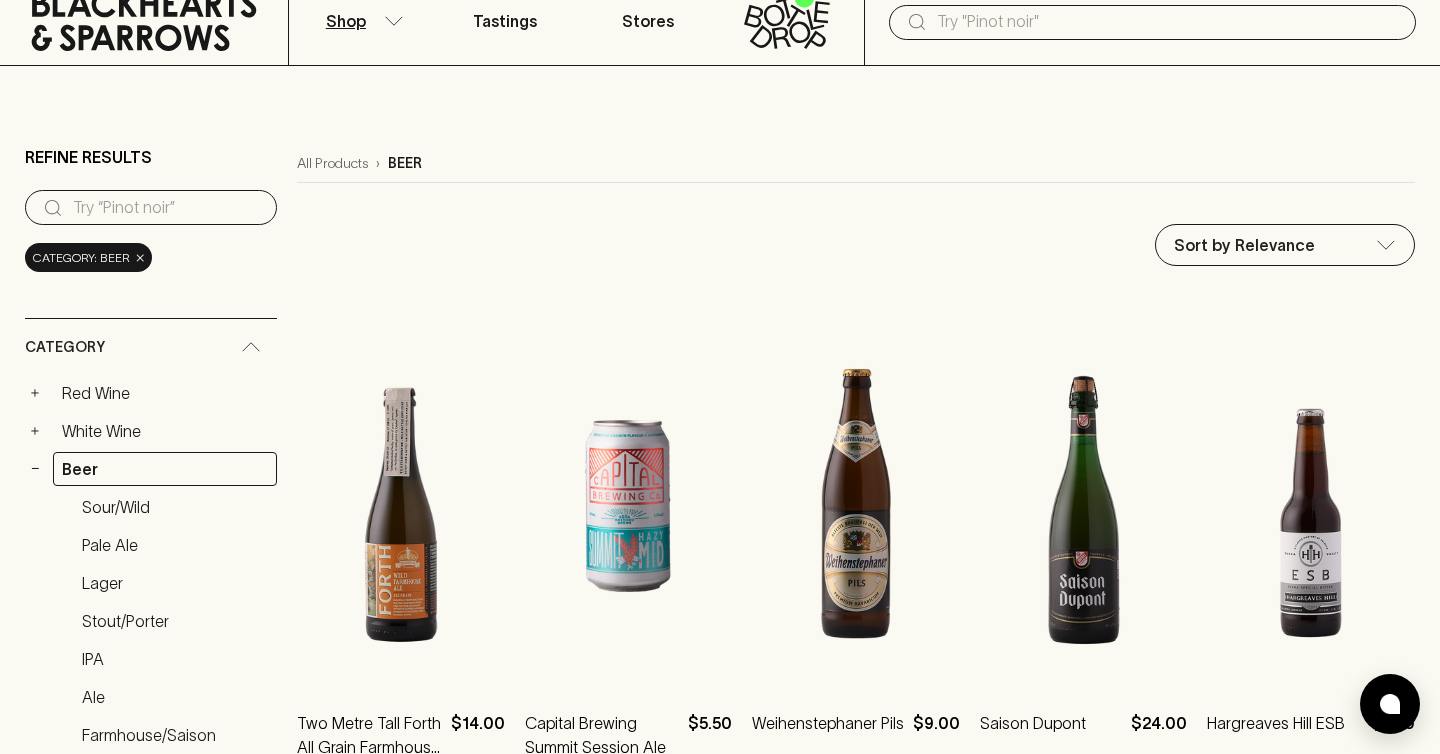click on "Shop" at bounding box center (346, 21) 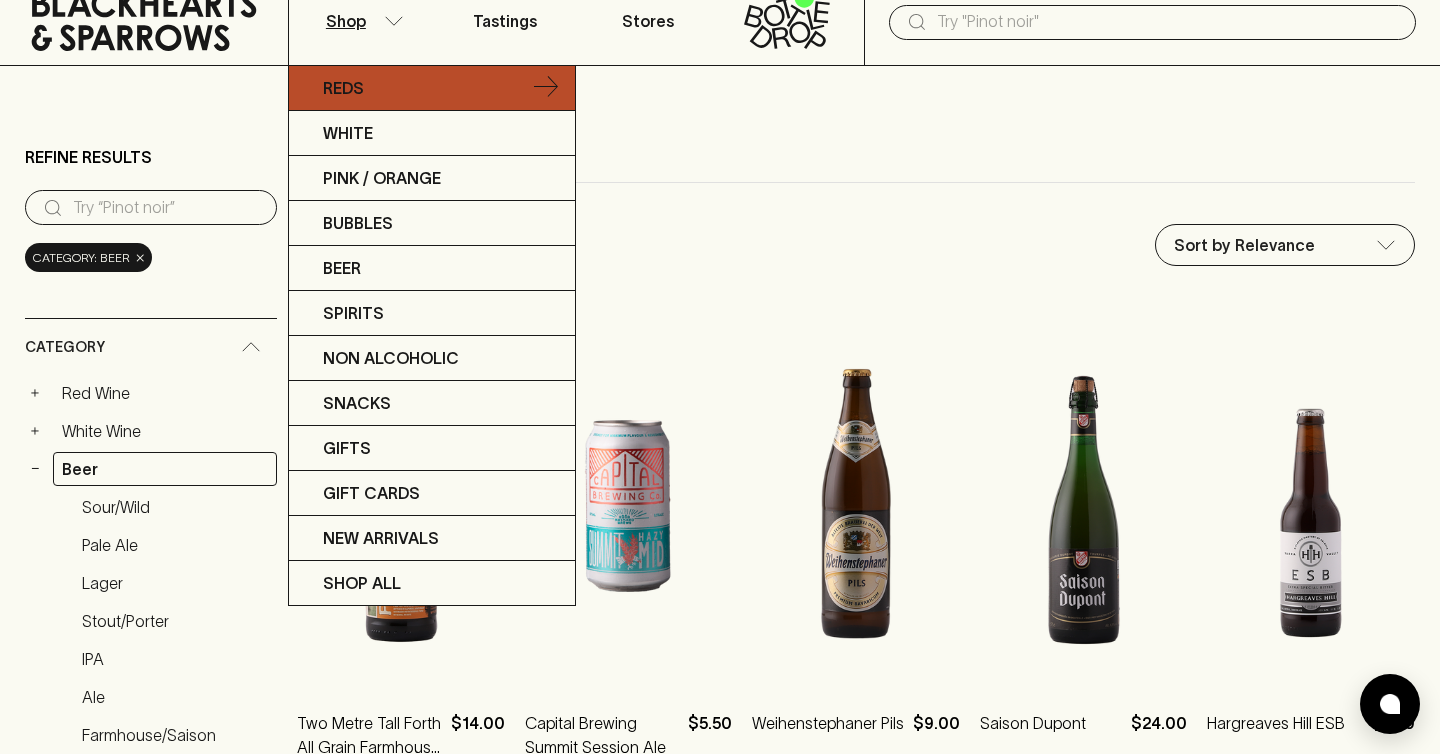 click on "Reds" at bounding box center (343, 88) 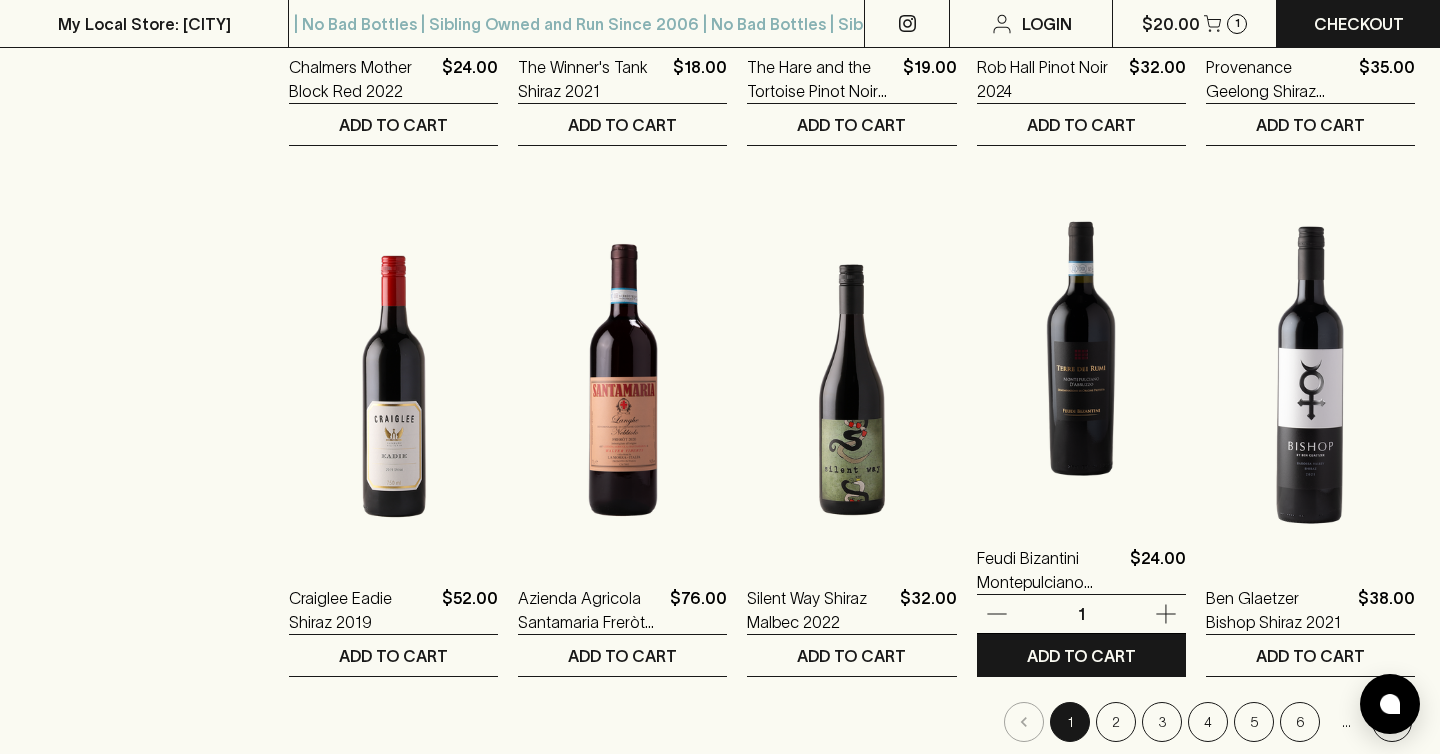 scroll, scrollTop: 2043, scrollLeft: 0, axis: vertical 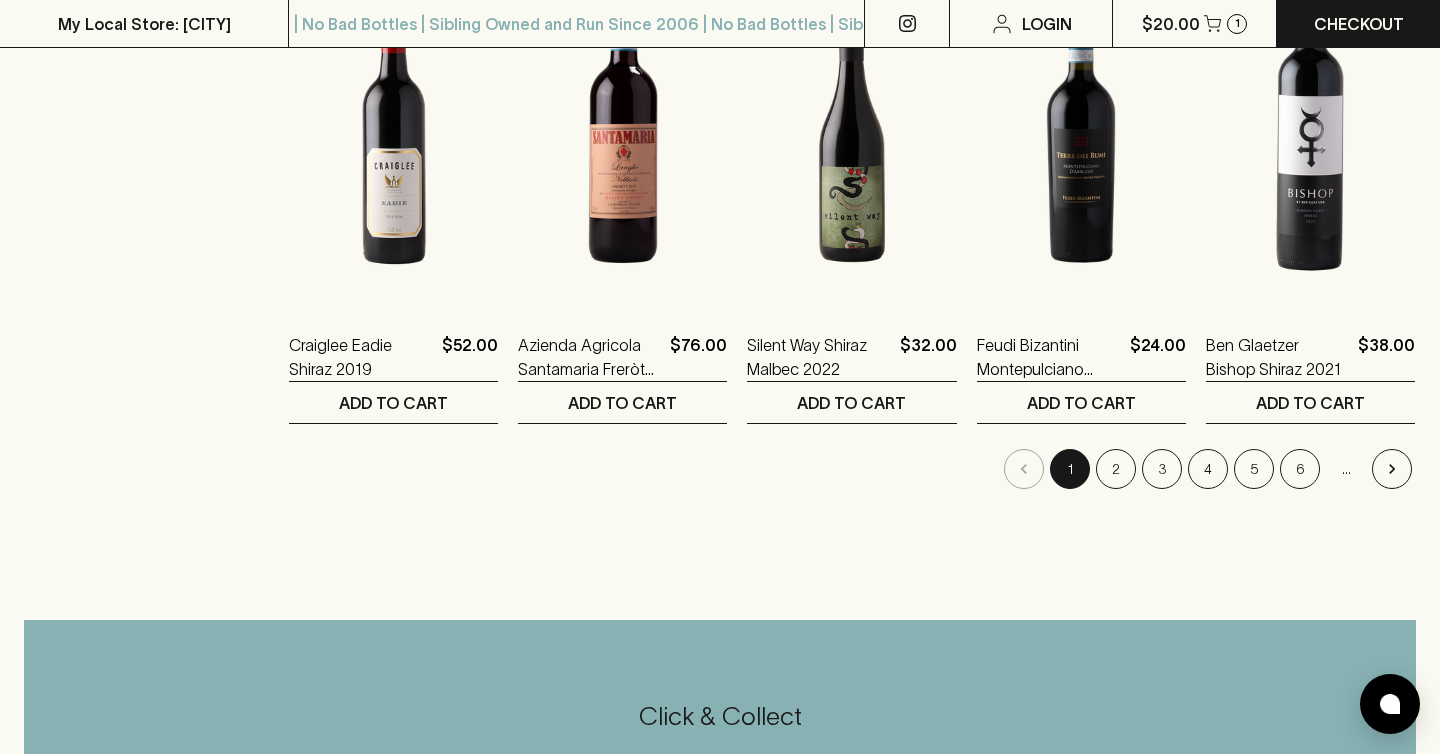 type 